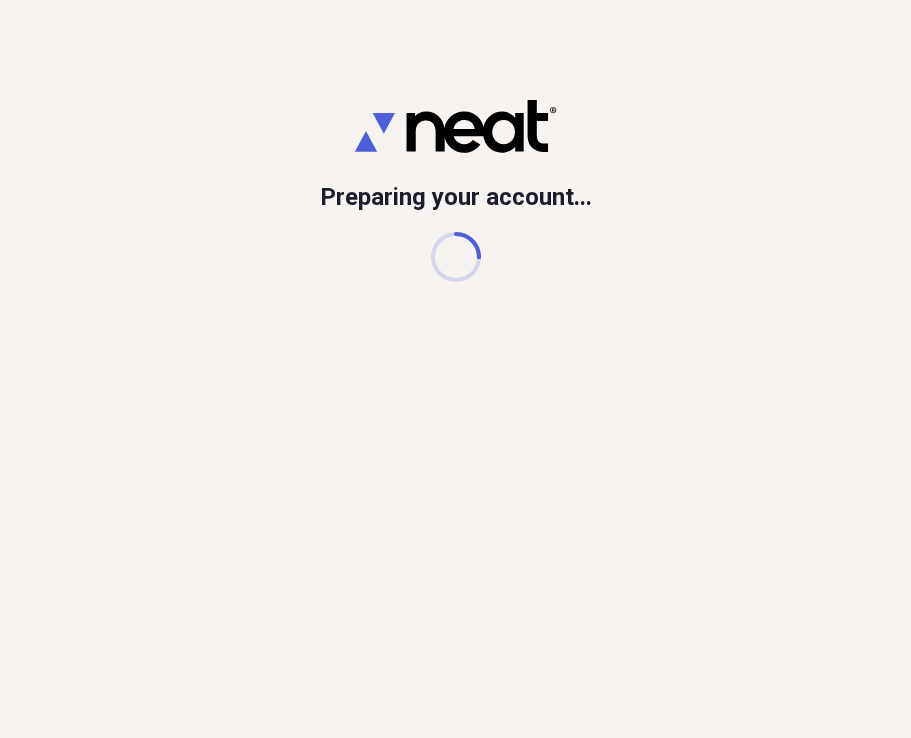 scroll, scrollTop: 0, scrollLeft: 0, axis: both 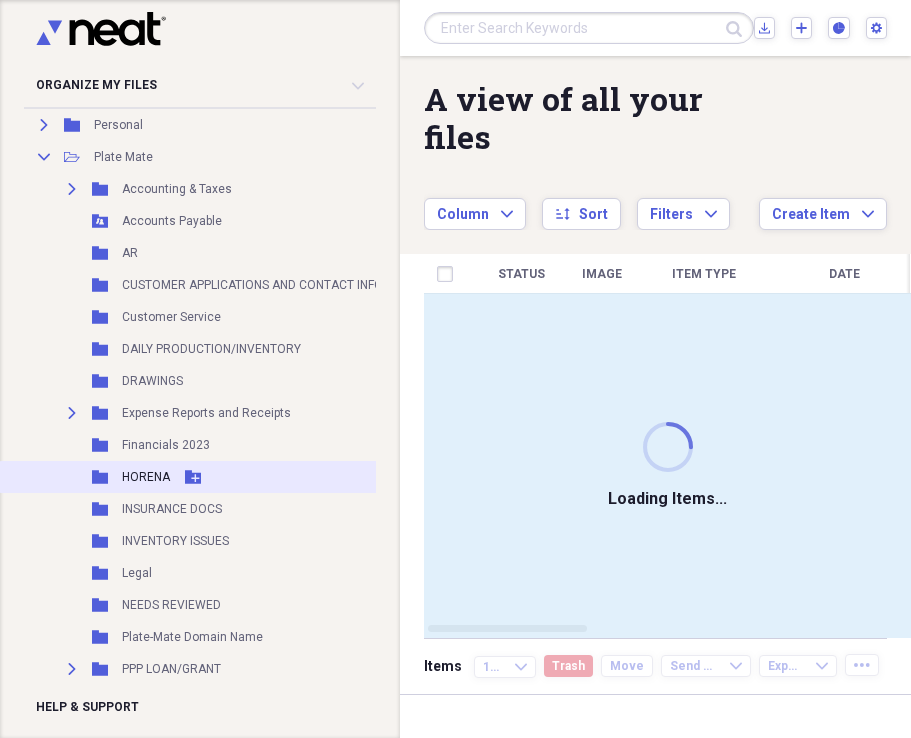 click on "HORENA" at bounding box center [146, 477] 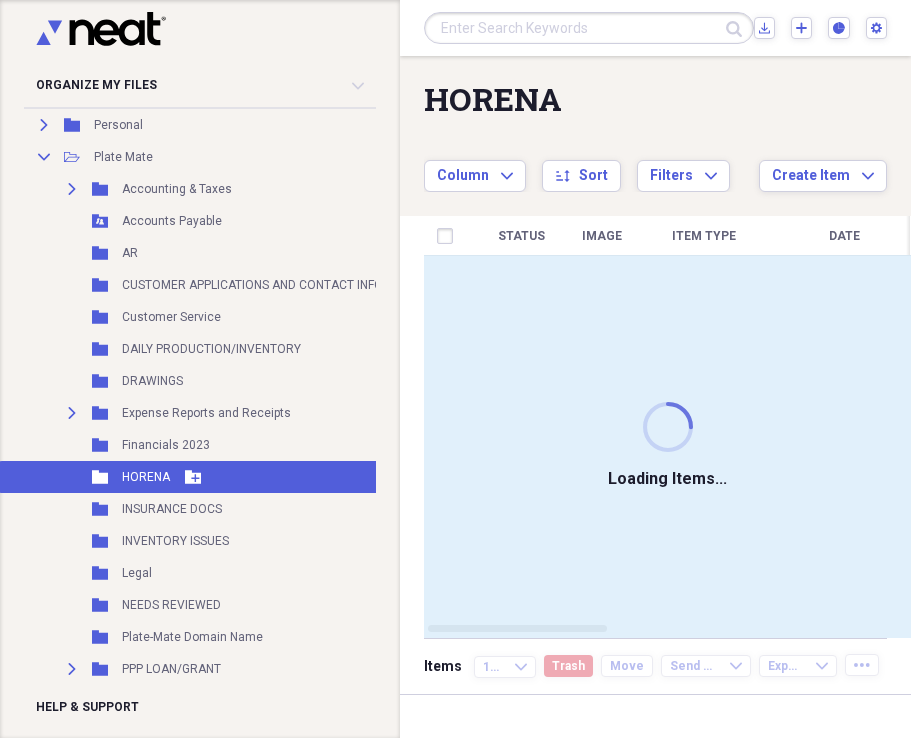 click on "Add Folder" at bounding box center [193, 477] 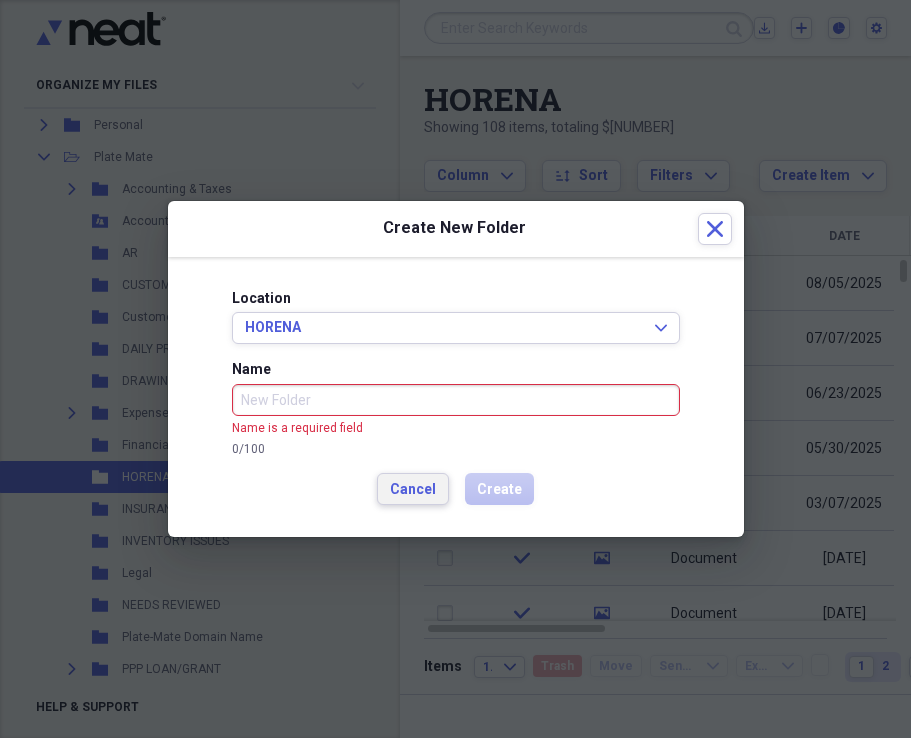 click on "Cancel" at bounding box center [413, 490] 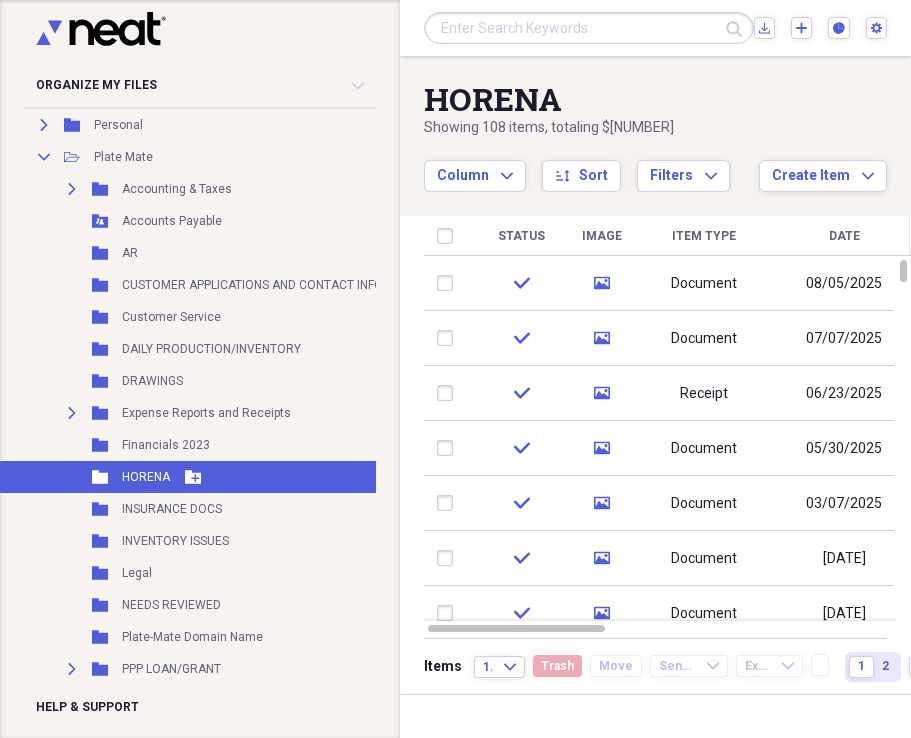 click 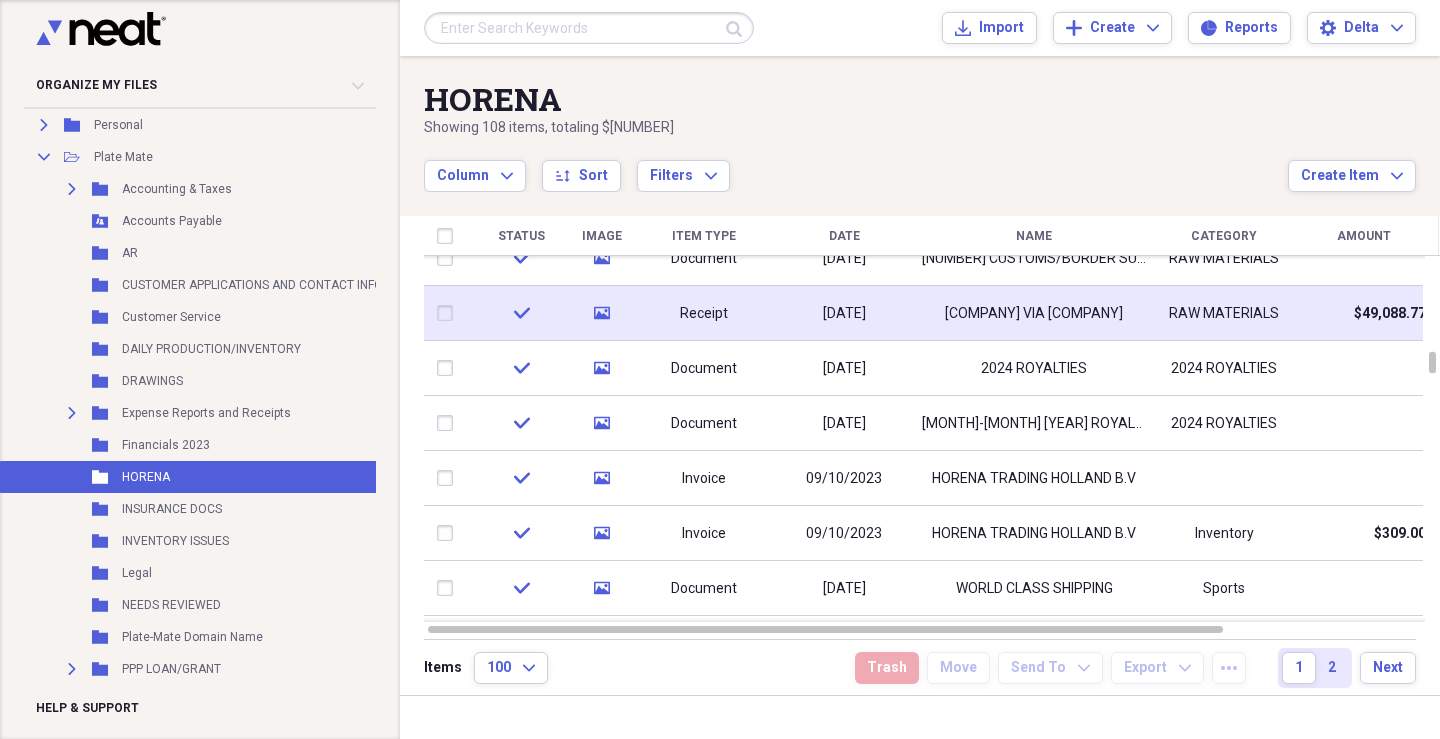 click on "[COMPANY] VIA [COMPANY]" at bounding box center [1034, 314] 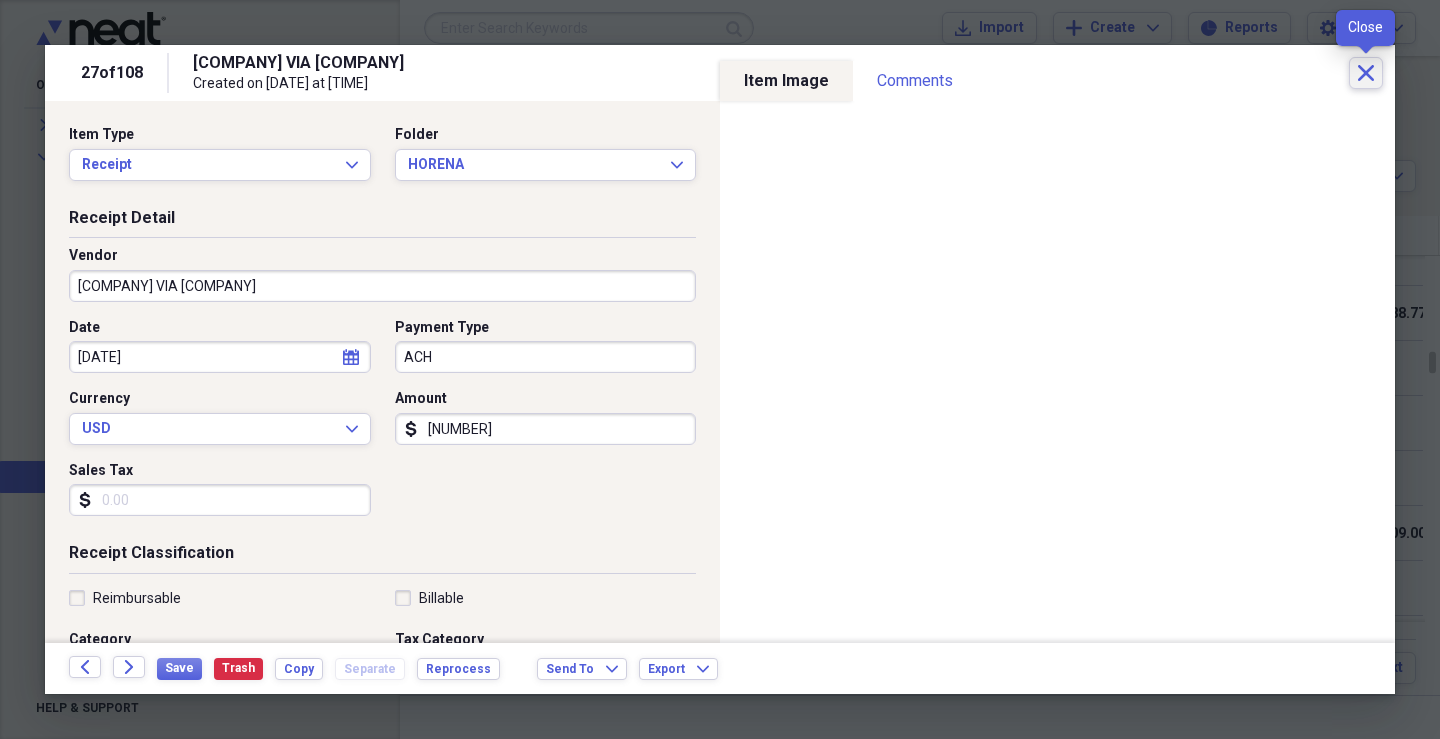 click 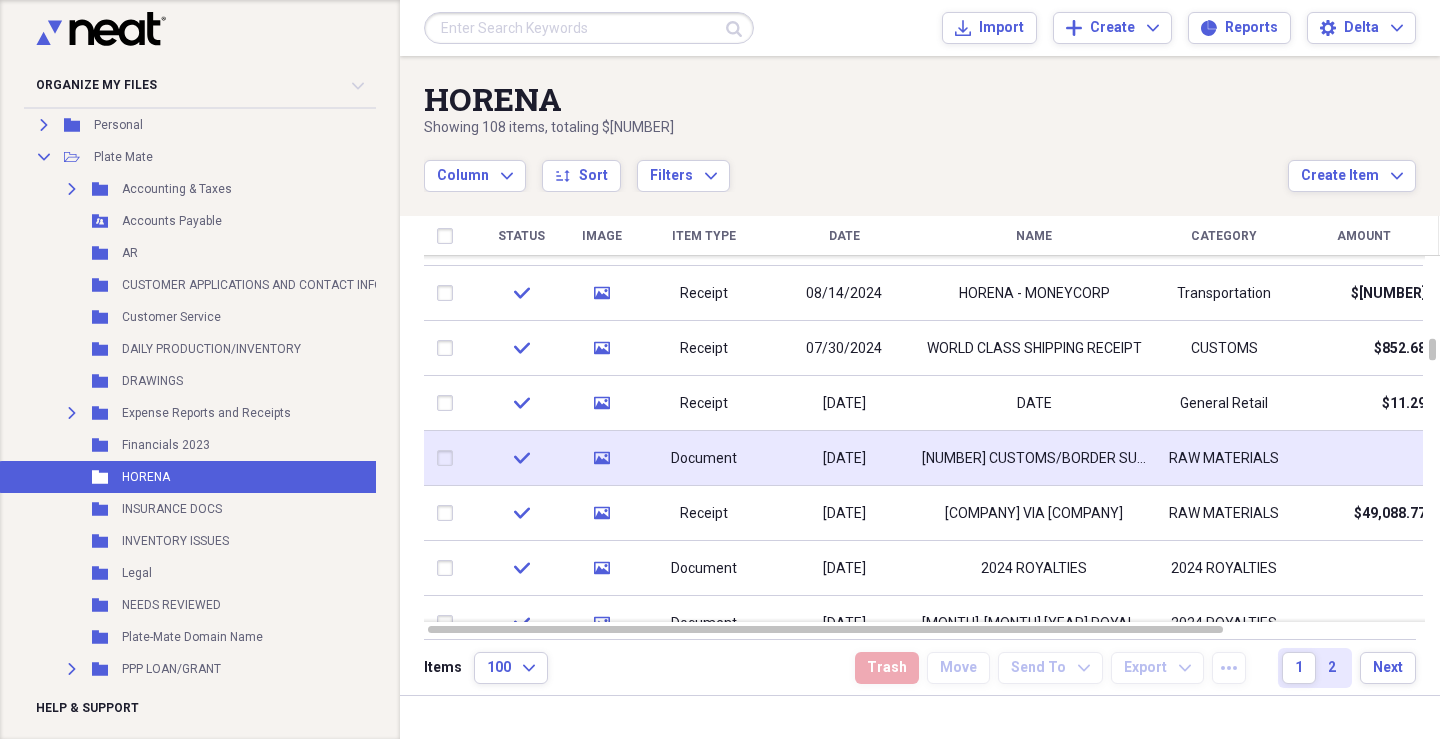 click on "[NUMBER] CUSTOMS/BORDER SUMMARY" at bounding box center [1034, 459] 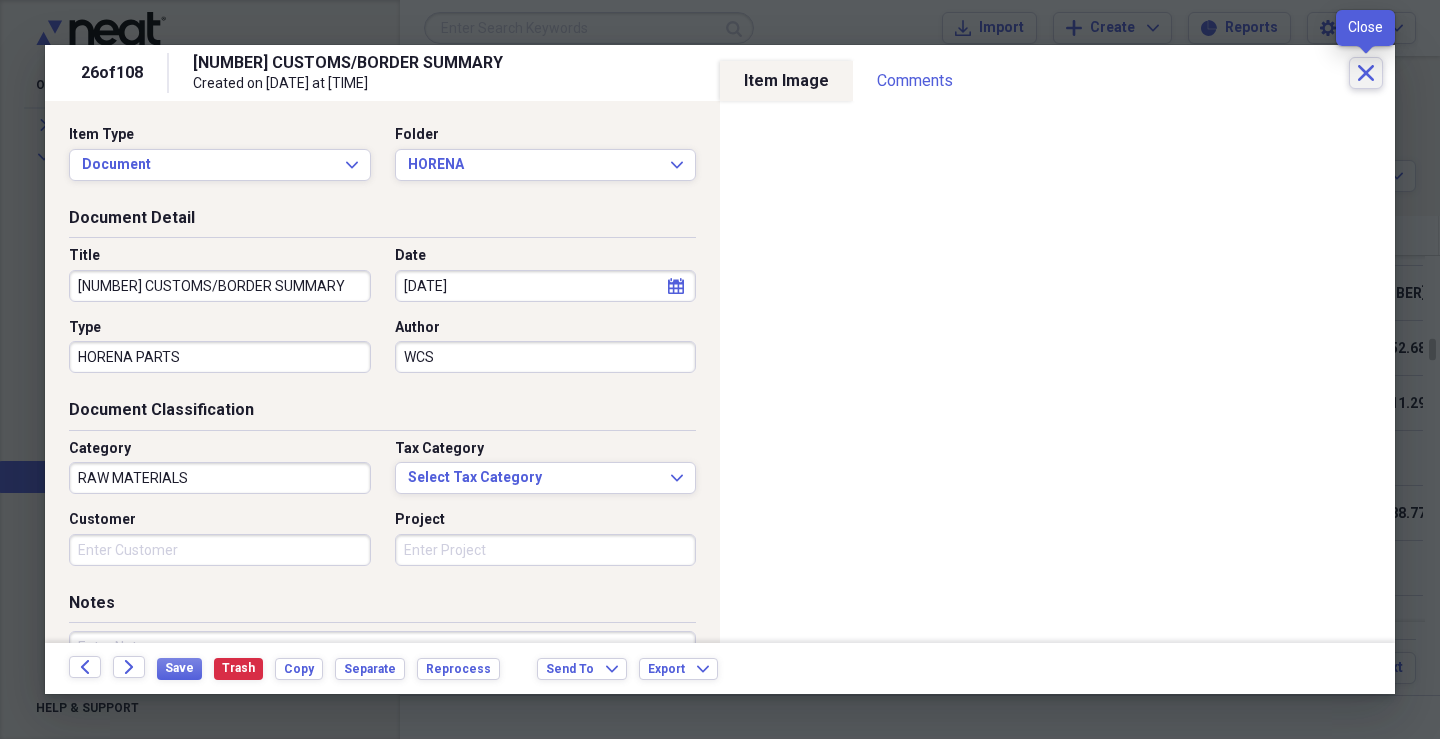 click on "Close" at bounding box center [1366, 73] 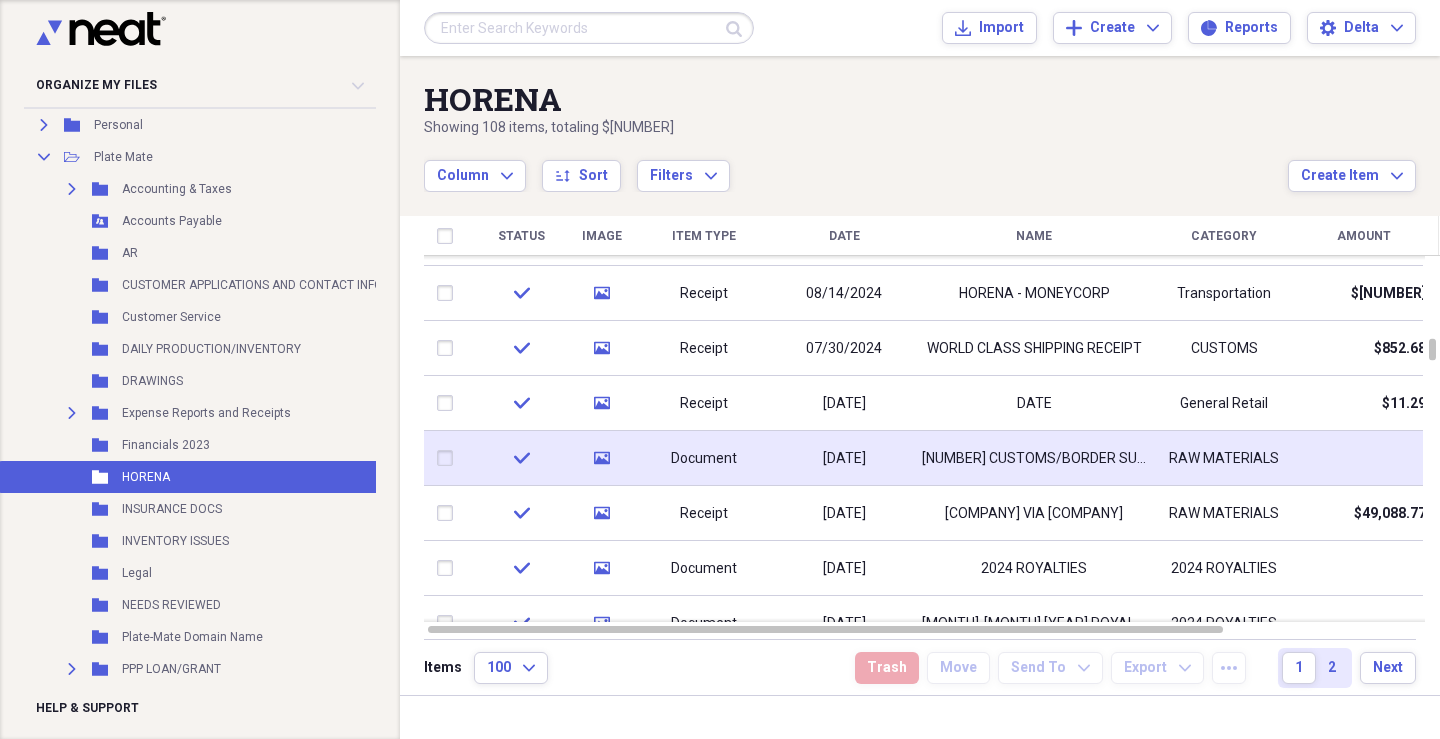 click on "[NUMBER] CUSTOMS/BORDER SUMMARY" at bounding box center [1034, 459] 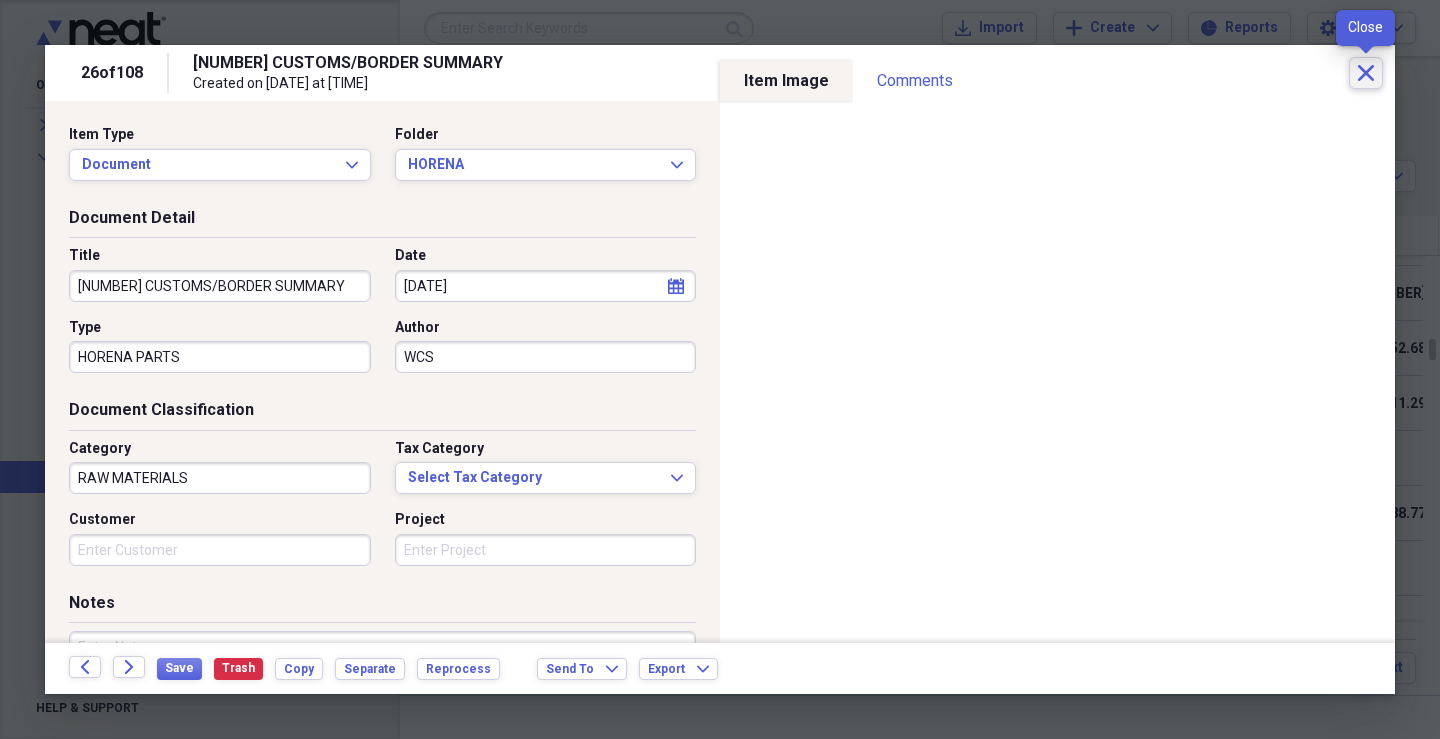 click on "Close" 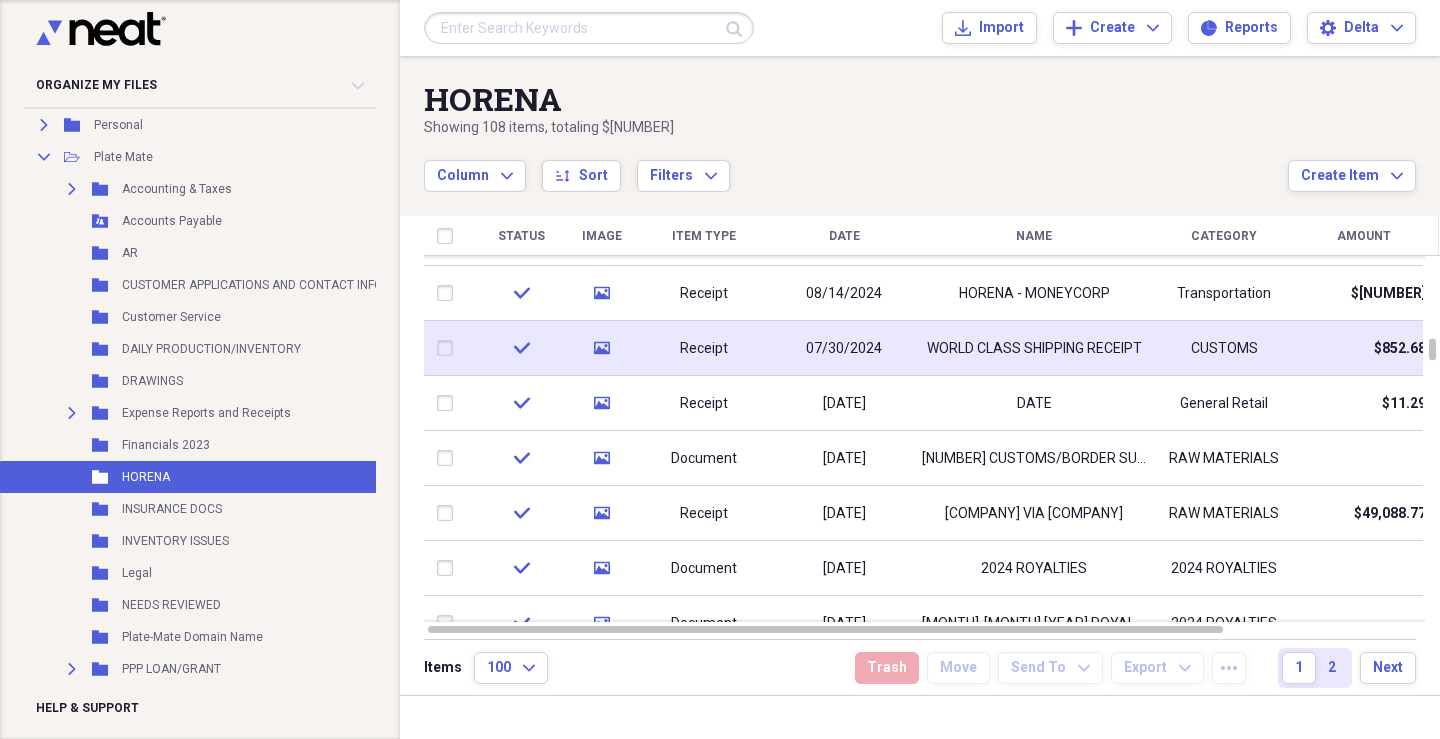 click on "WORLD CLASS SHIPPING  RECEIPT" at bounding box center (1034, 349) 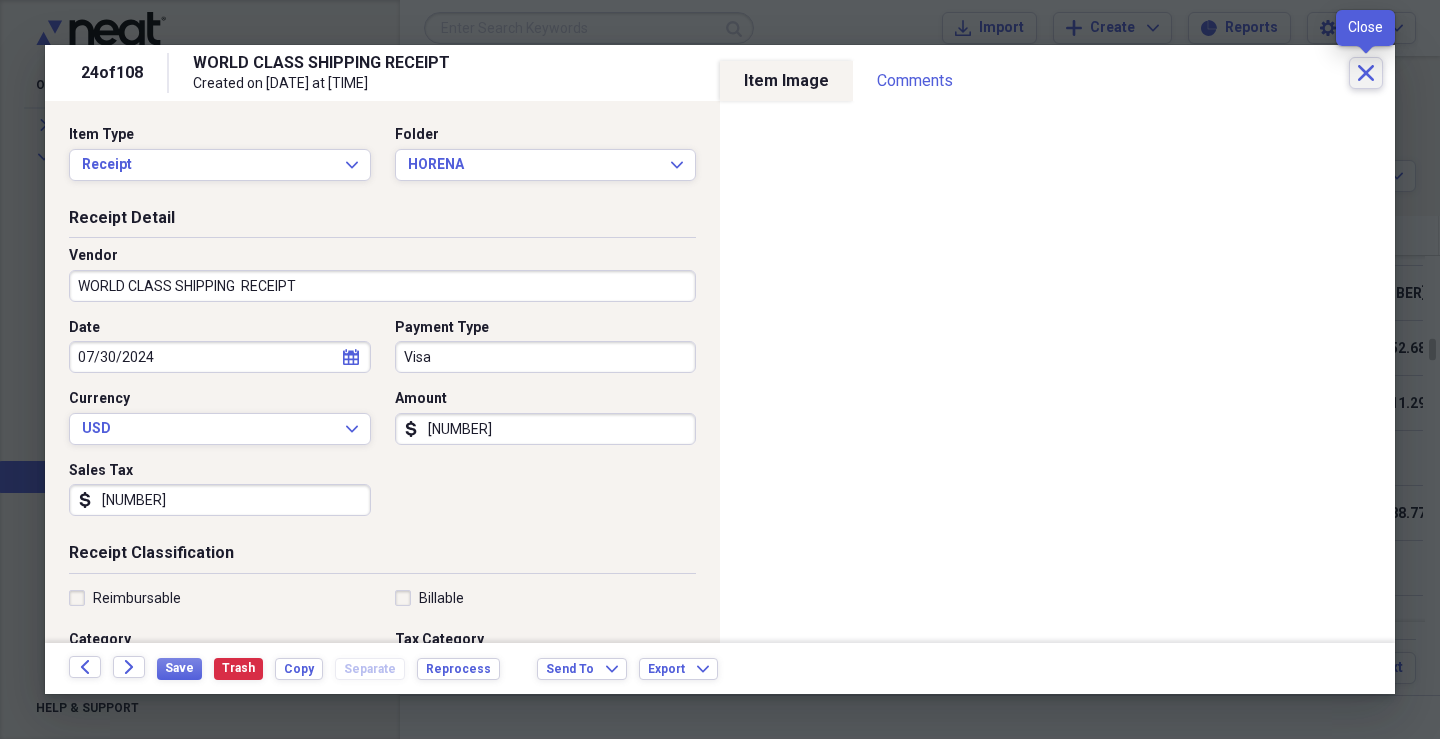 click 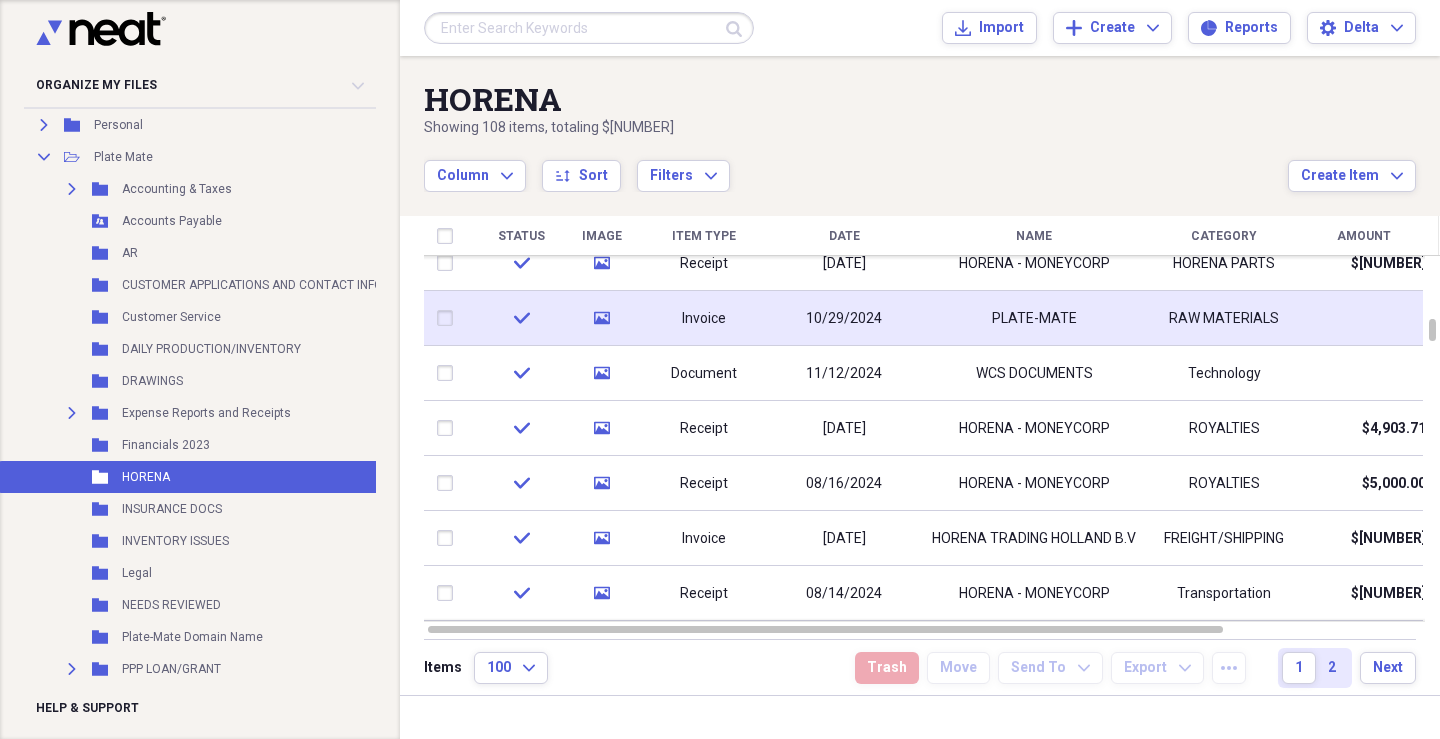 click on "PLATE-MATE" at bounding box center [1034, 319] 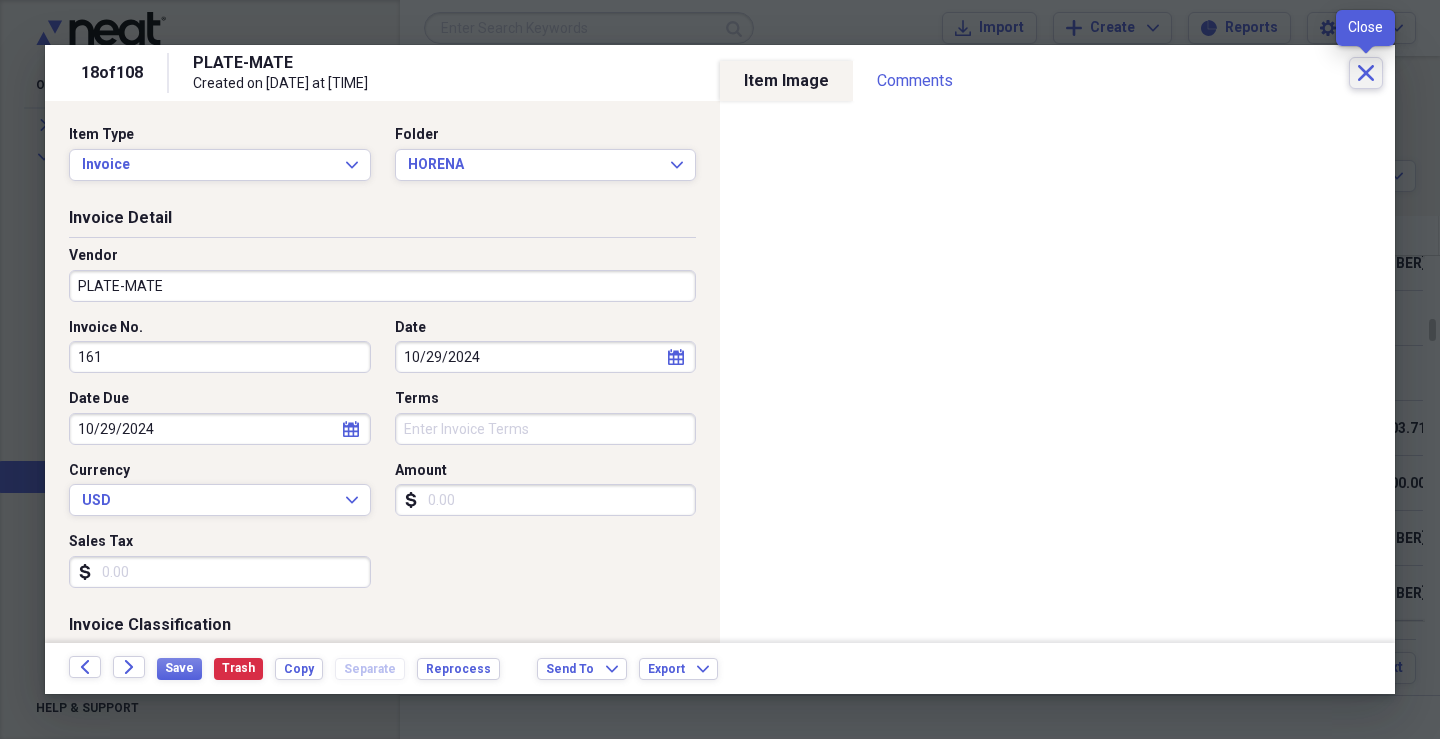 drag, startPoint x: 1376, startPoint y: 65, endPoint x: 1378, endPoint y: 4, distance: 61.03278 